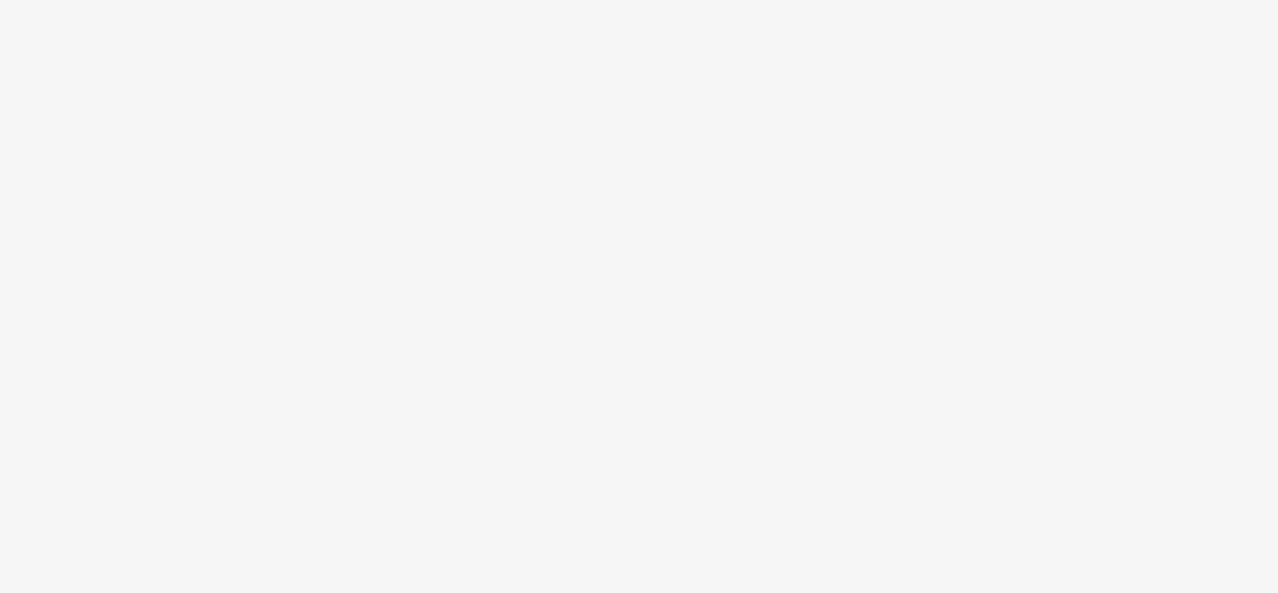 scroll, scrollTop: 0, scrollLeft: 0, axis: both 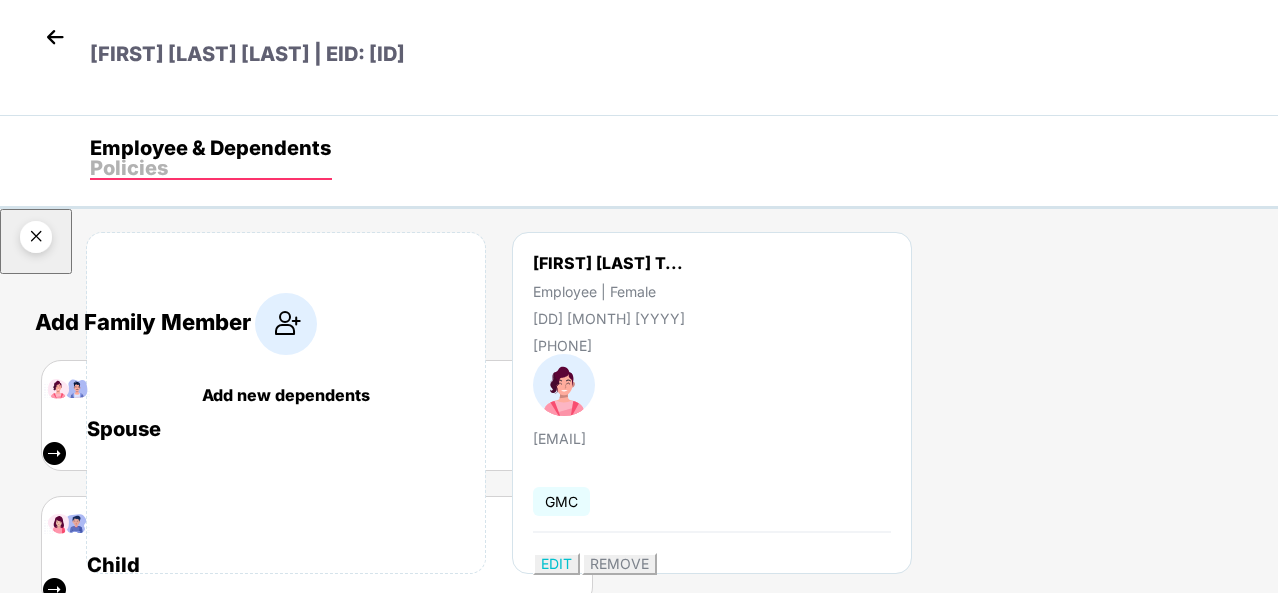 click at bounding box center (36, 240) 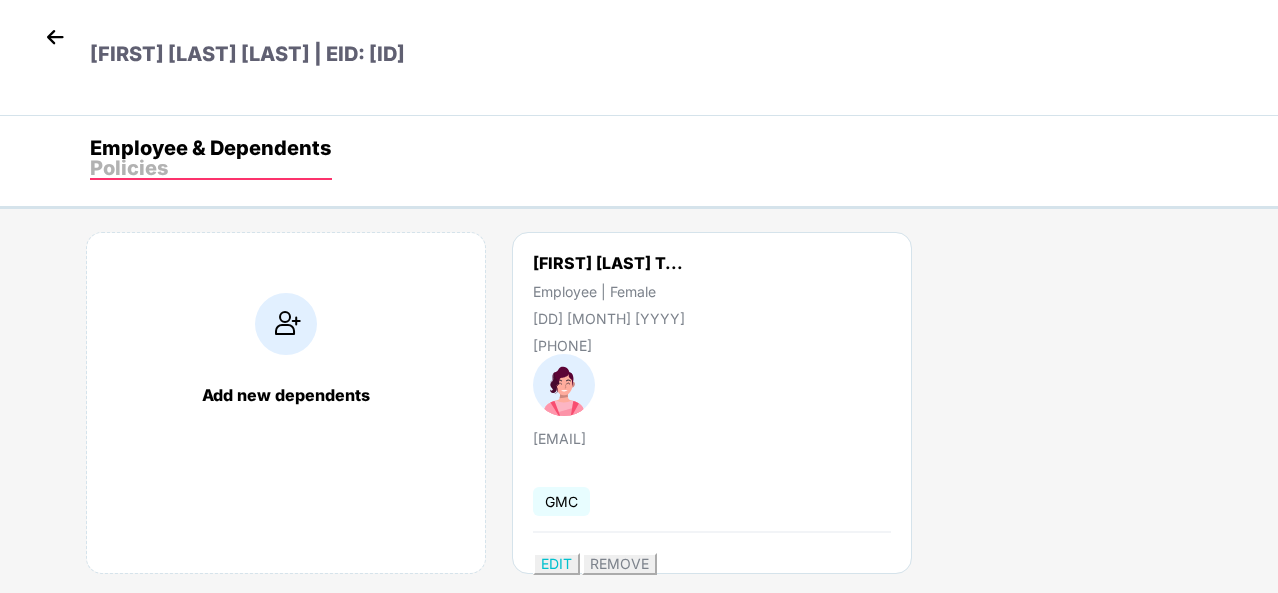 click at bounding box center (55, 37) 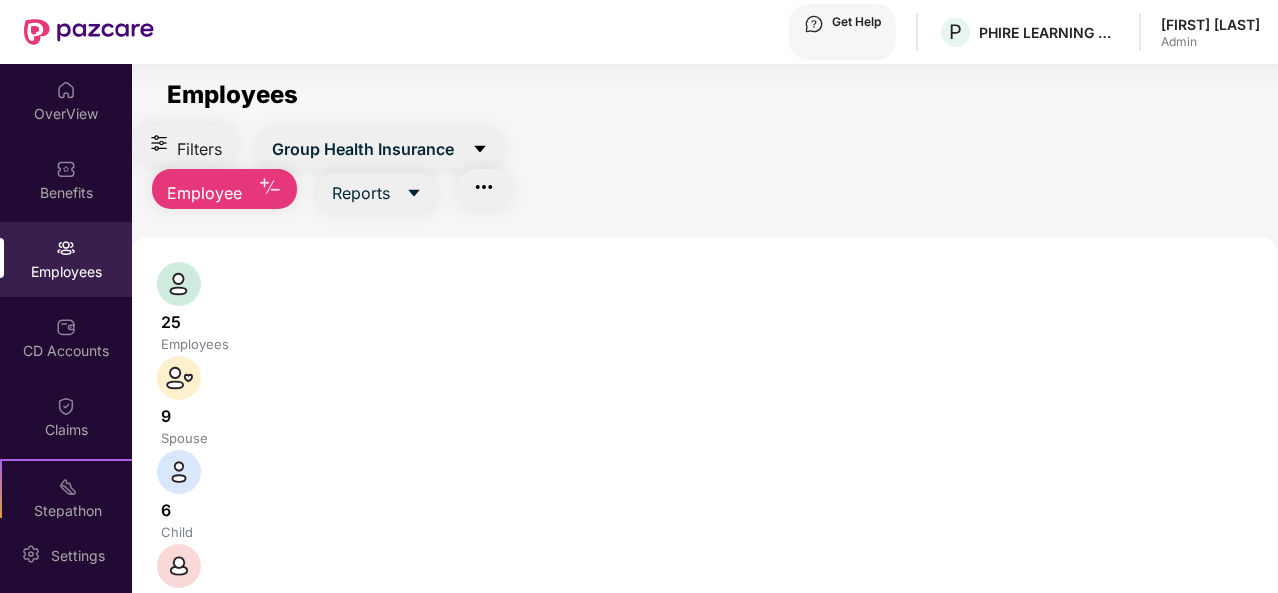 scroll, scrollTop: 247, scrollLeft: 0, axis: vertical 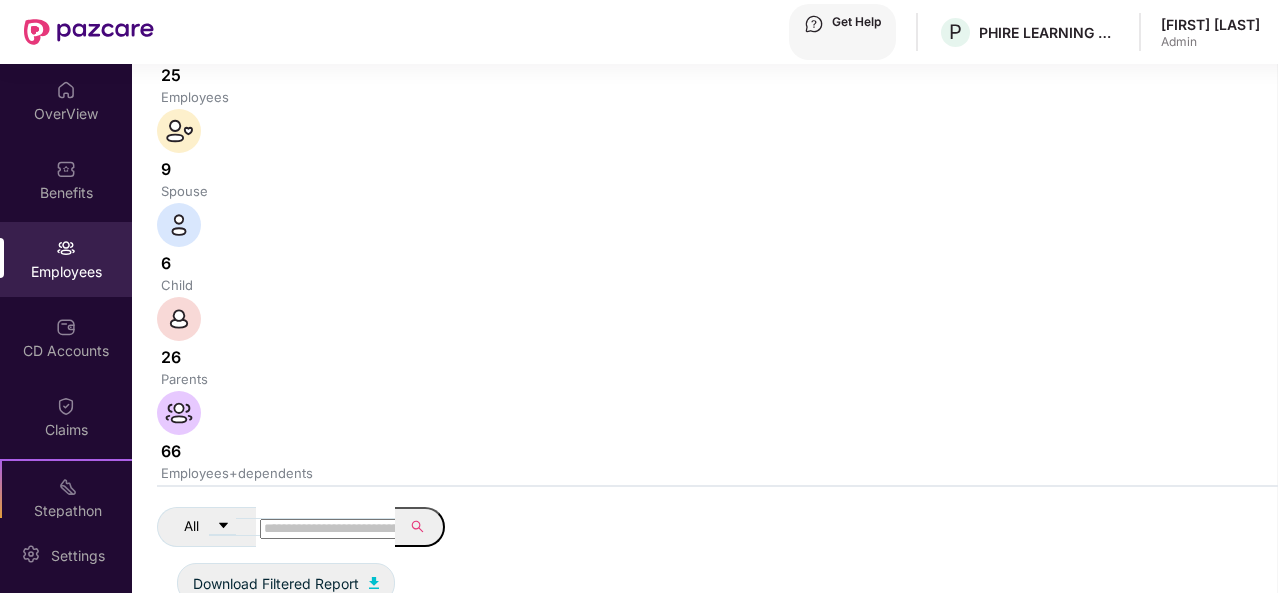 click at bounding box center [1224, 685] 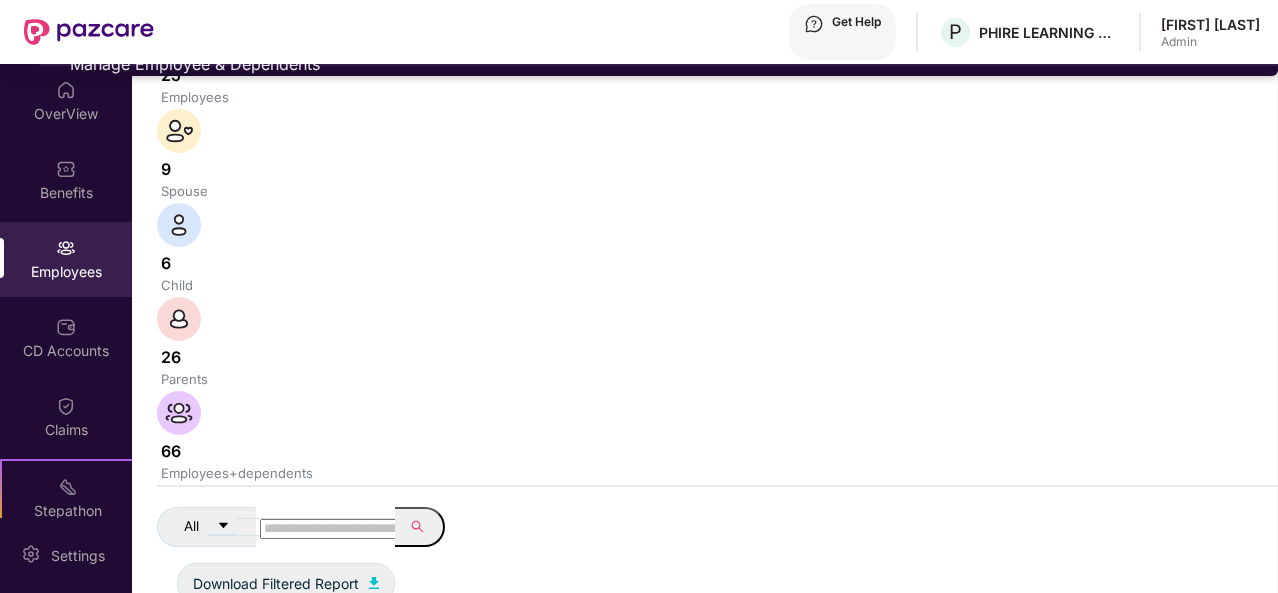 click on "Manage Employee & Dependents" at bounding box center (659, 64) 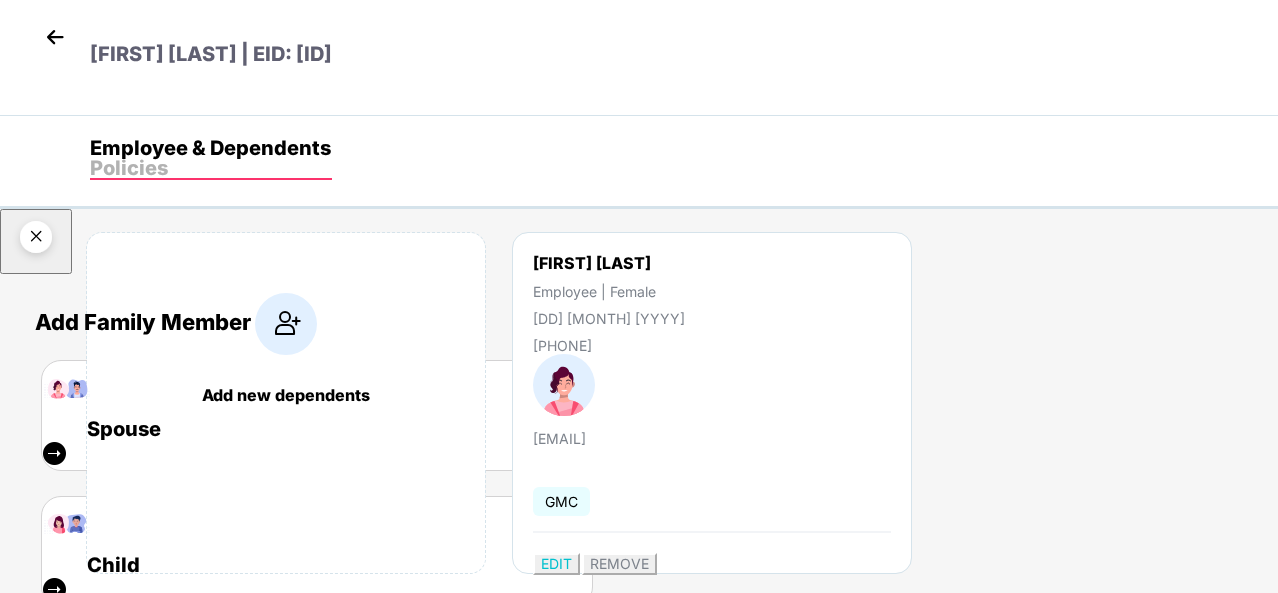 click on "Father" at bounding box center [317, 429] 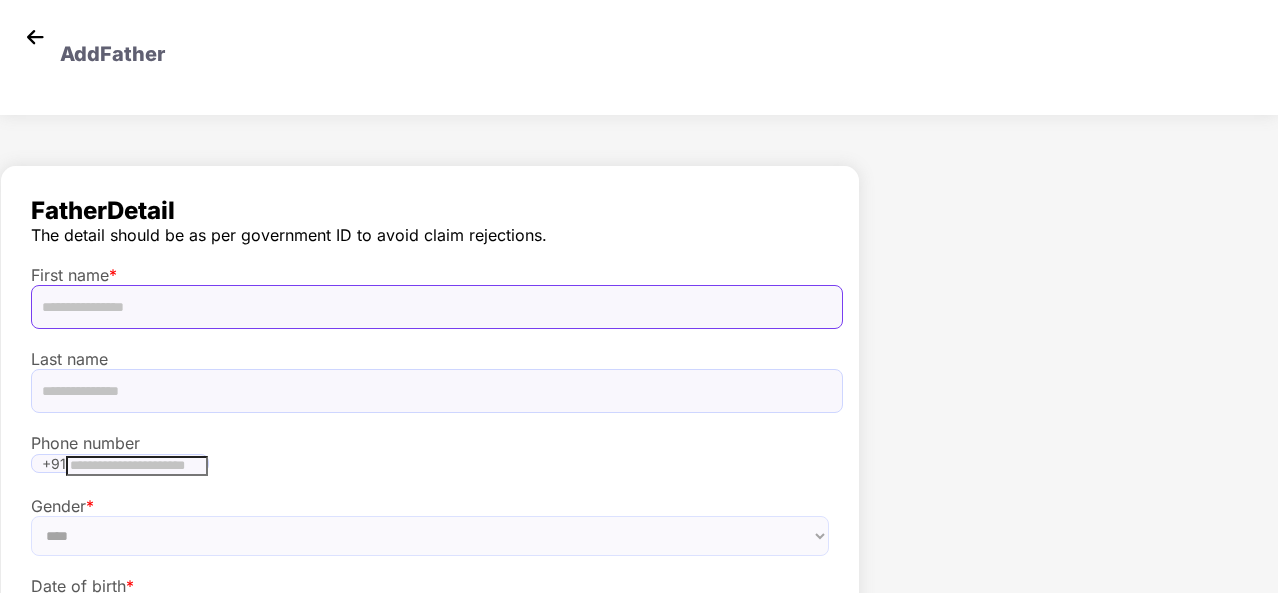 click at bounding box center [437, 307] 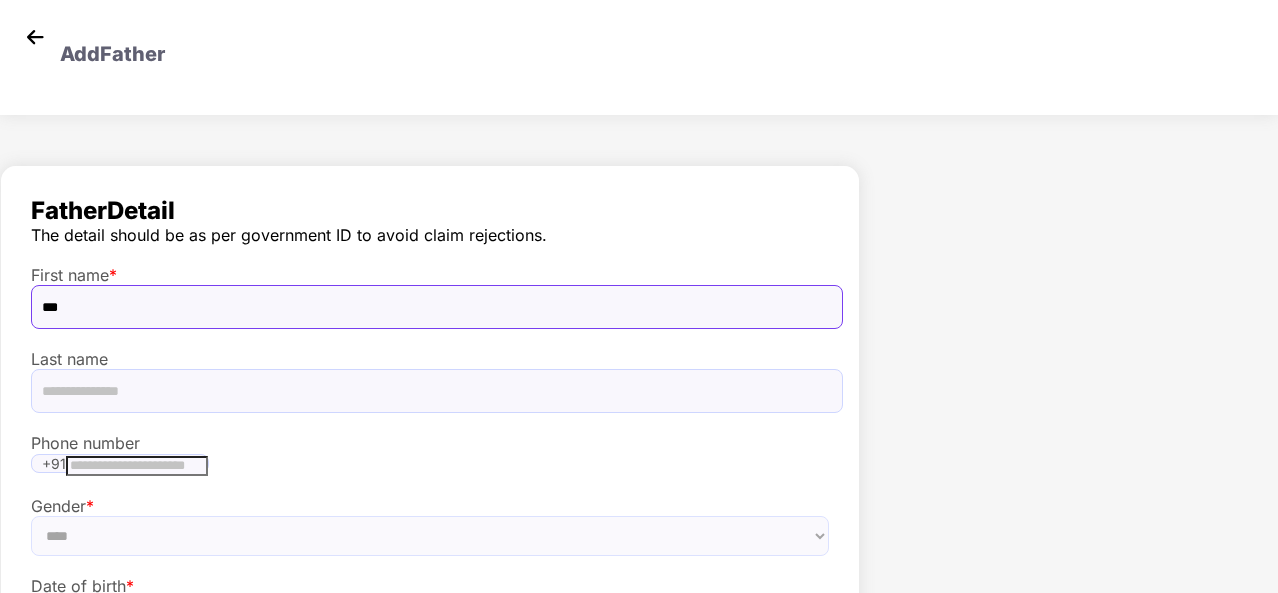 type on "**********" 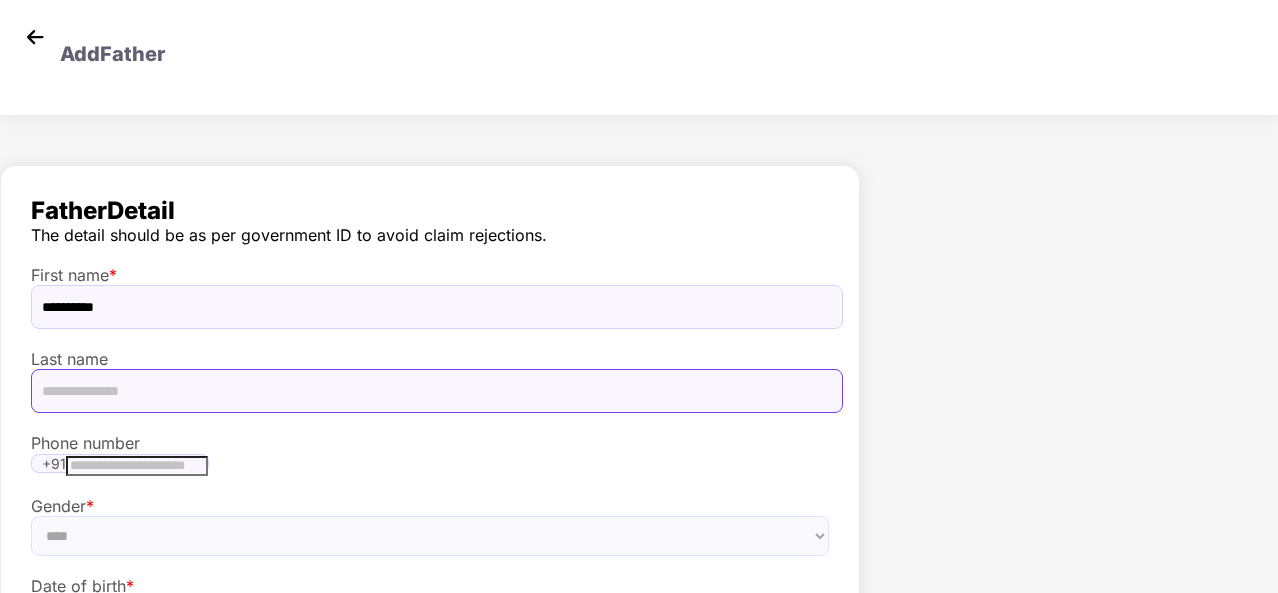 click at bounding box center [437, 391] 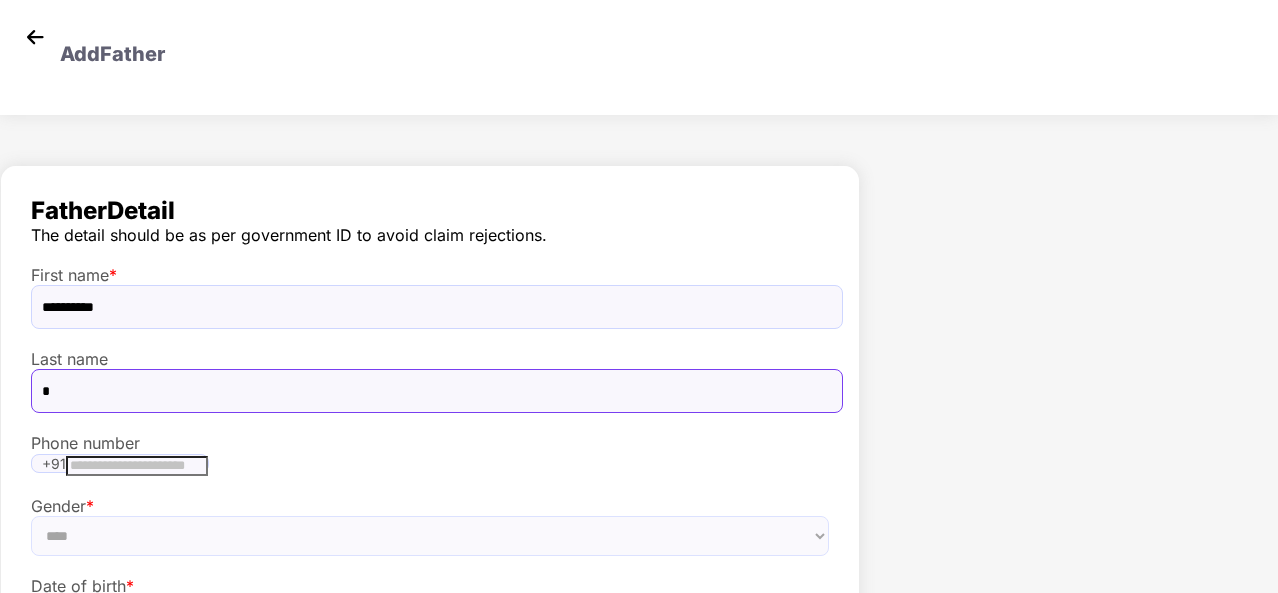 type on "*" 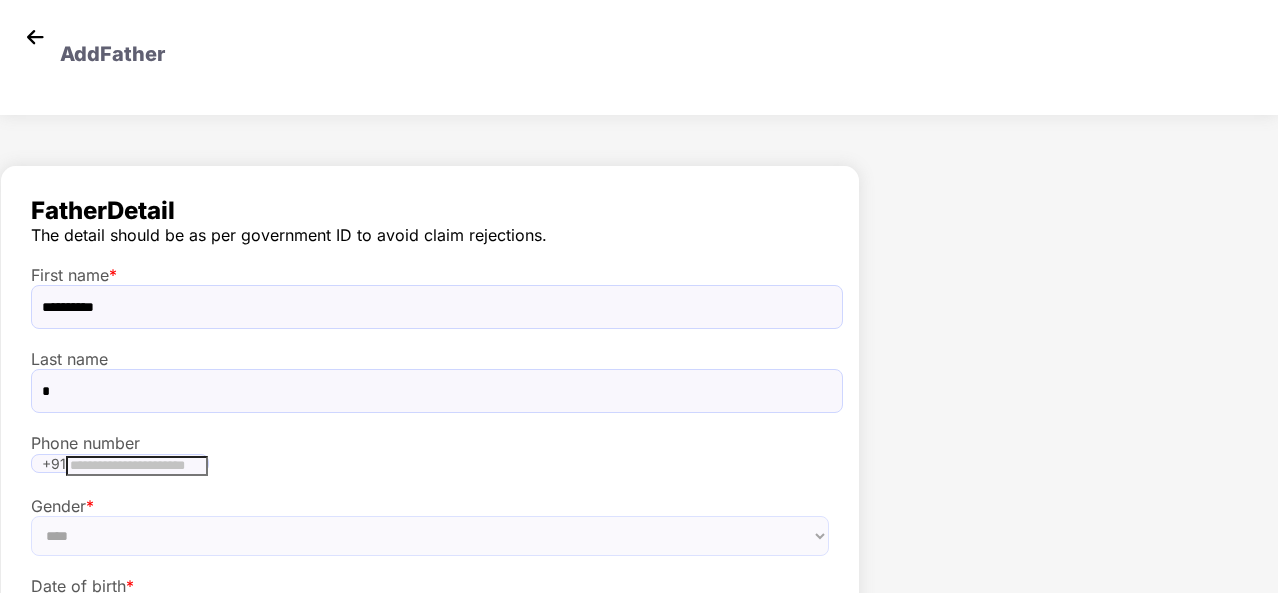 click at bounding box center [137, 466] 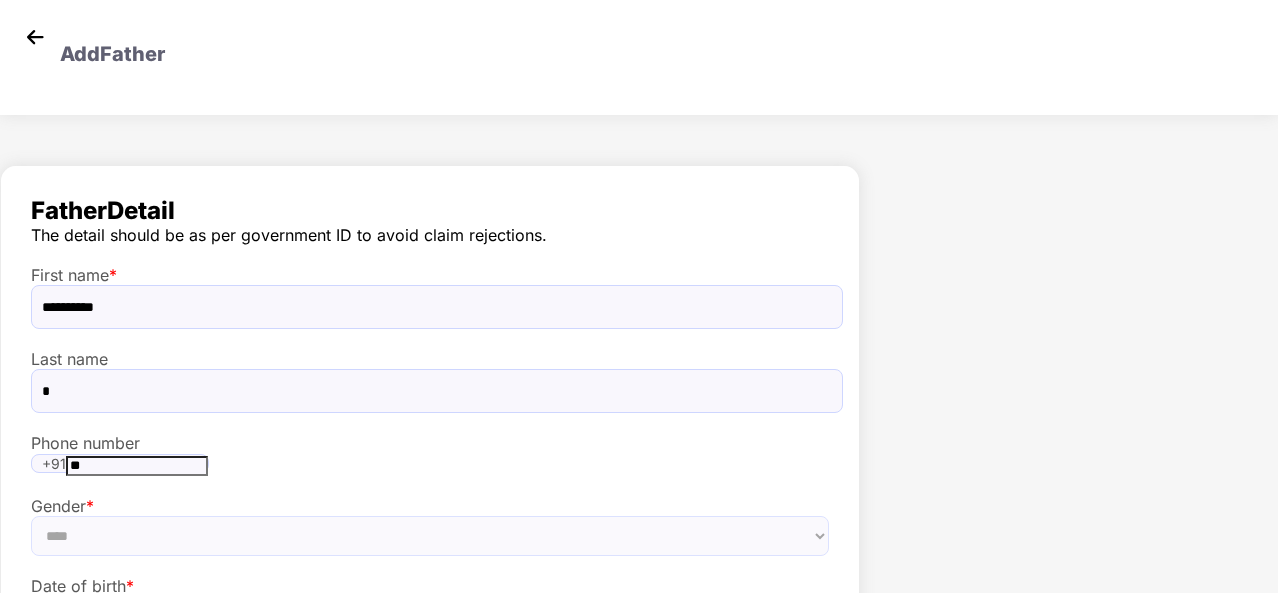 type on "**********" 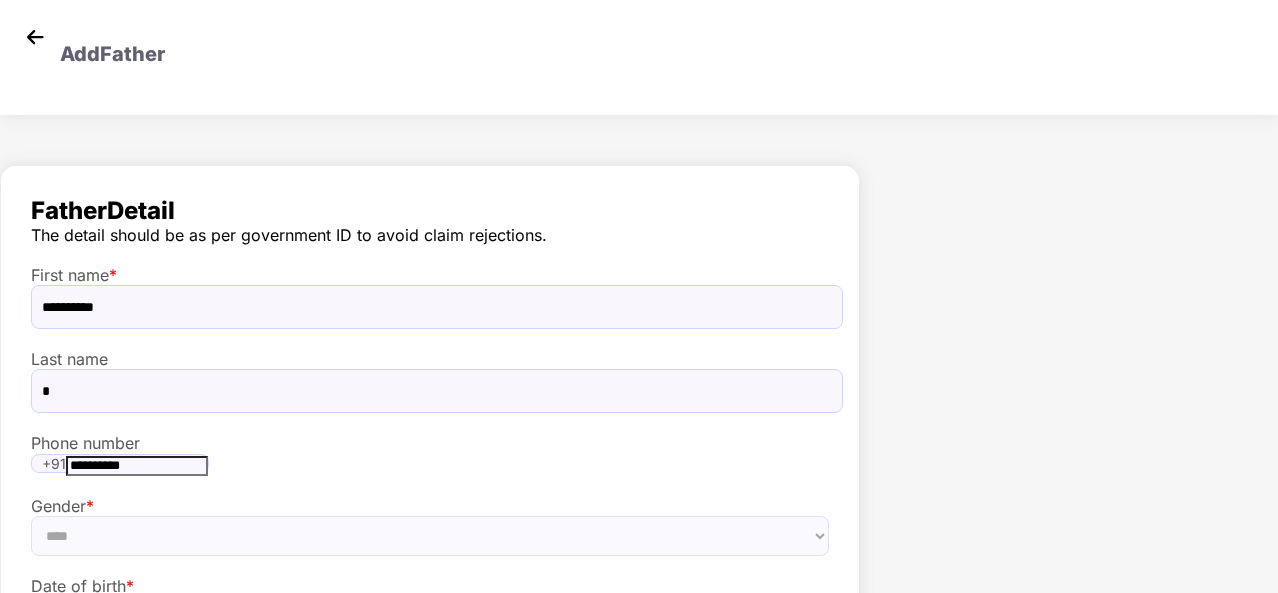 click at bounding box center [440, 622] 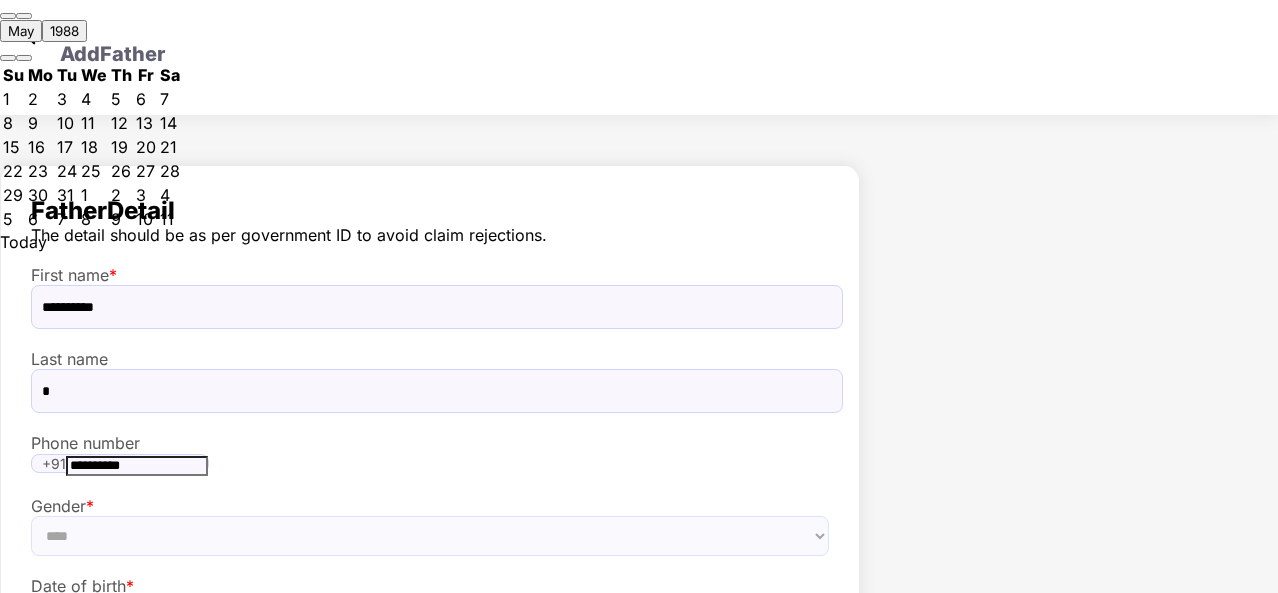 click on "1988" at bounding box center (64, 31) 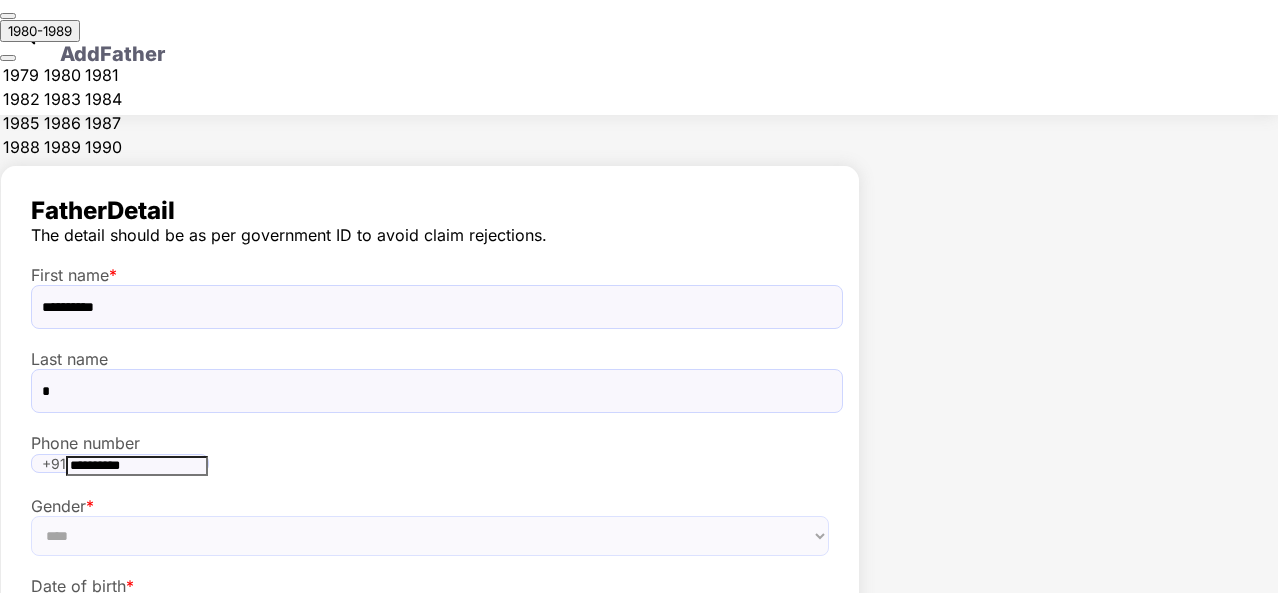 click at bounding box center [8, 16] 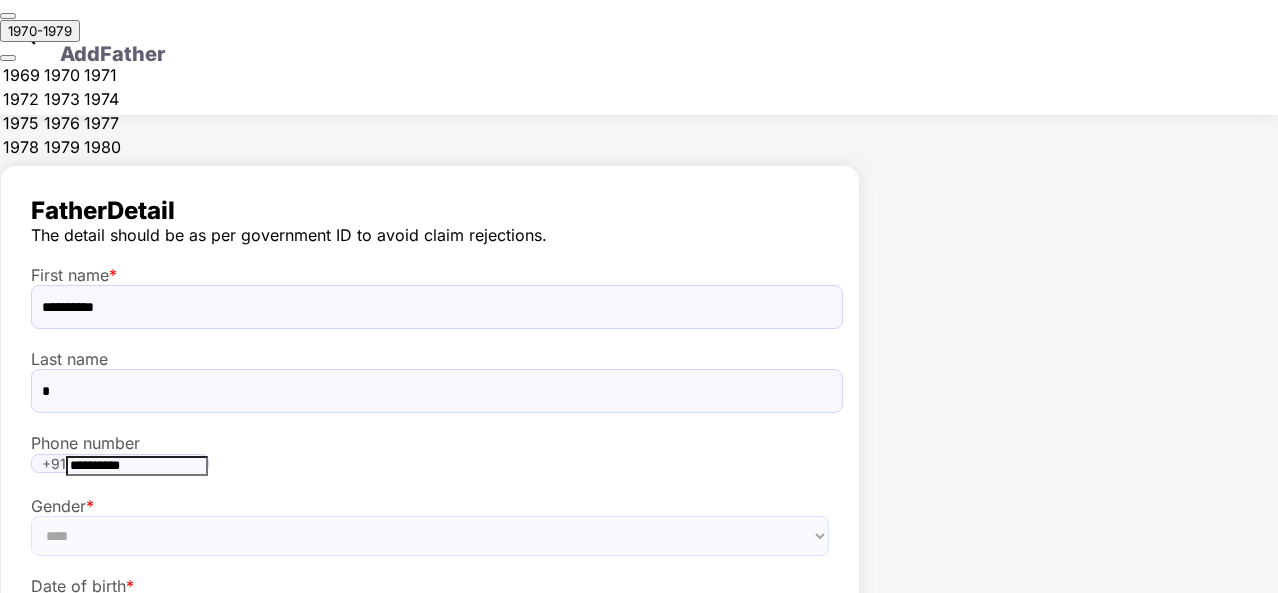 click on "1976" at bounding box center [62, 75] 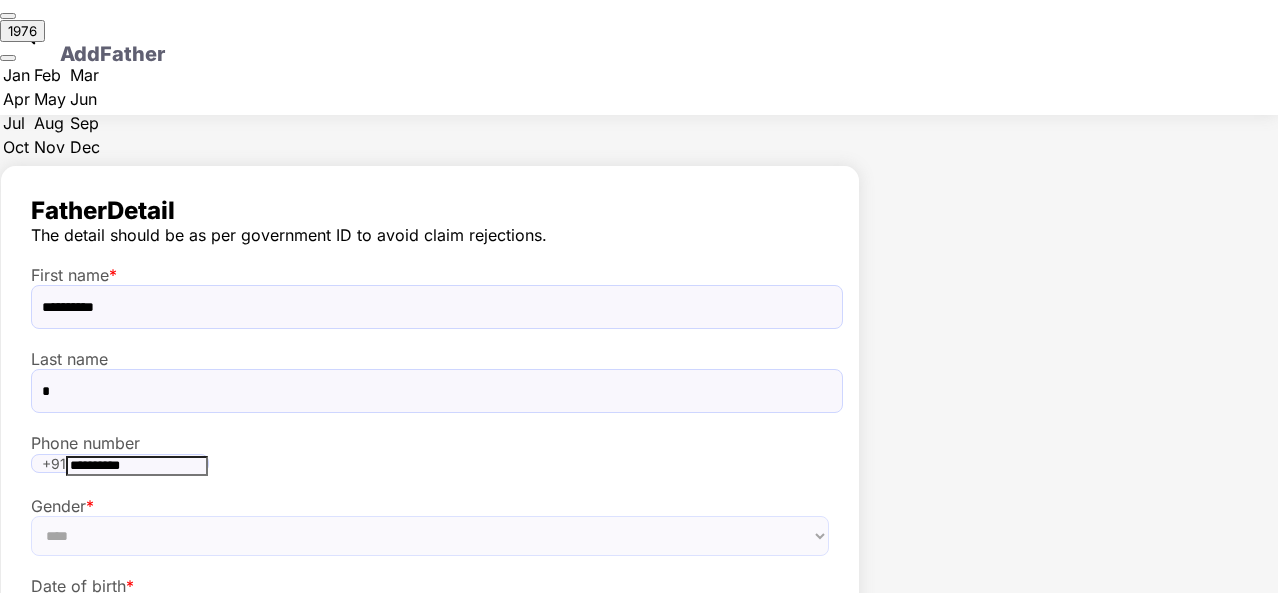 click on "Jun" at bounding box center [16, 75] 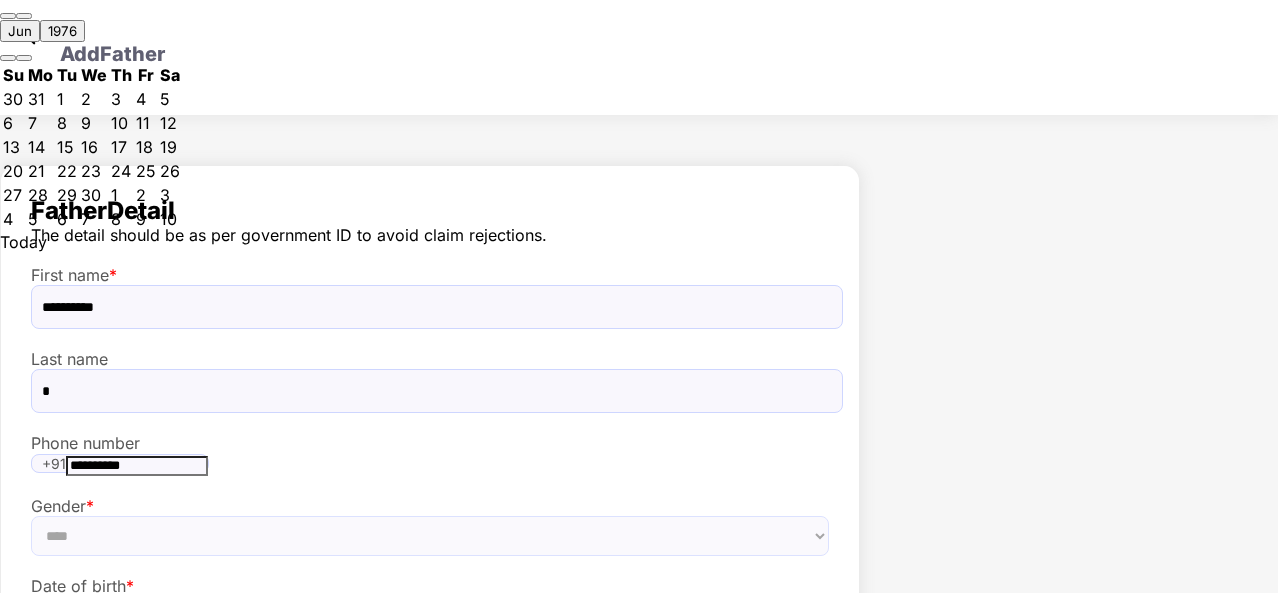click on "12" at bounding box center [67, 99] 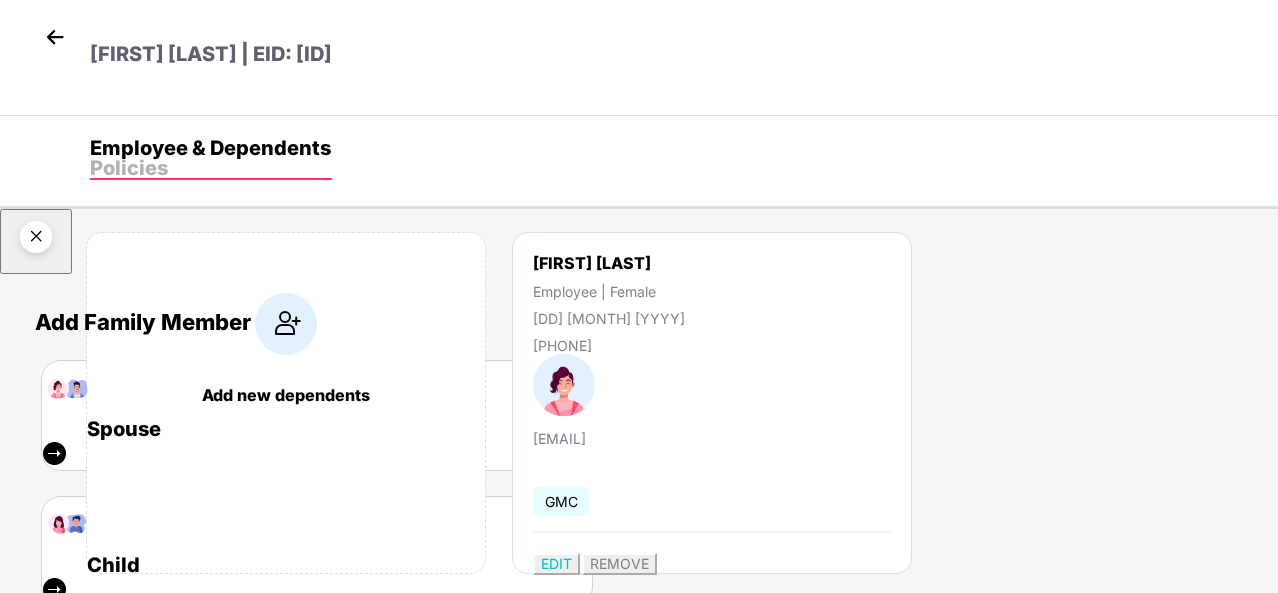 click at bounding box center [54, 453] 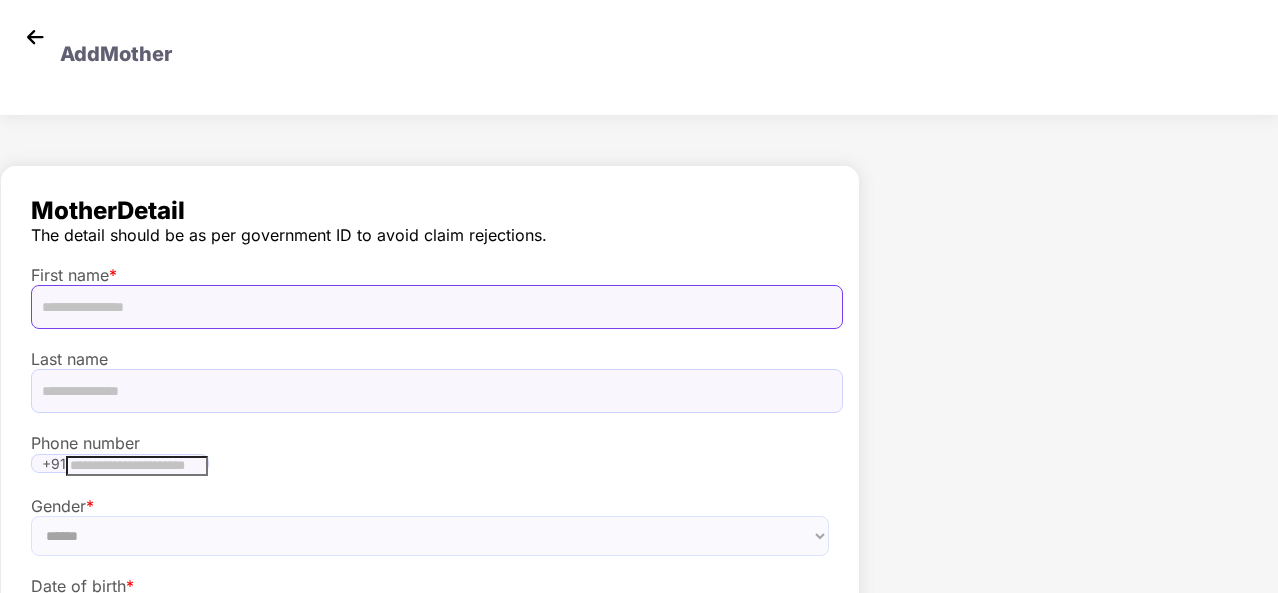 click at bounding box center (437, 307) 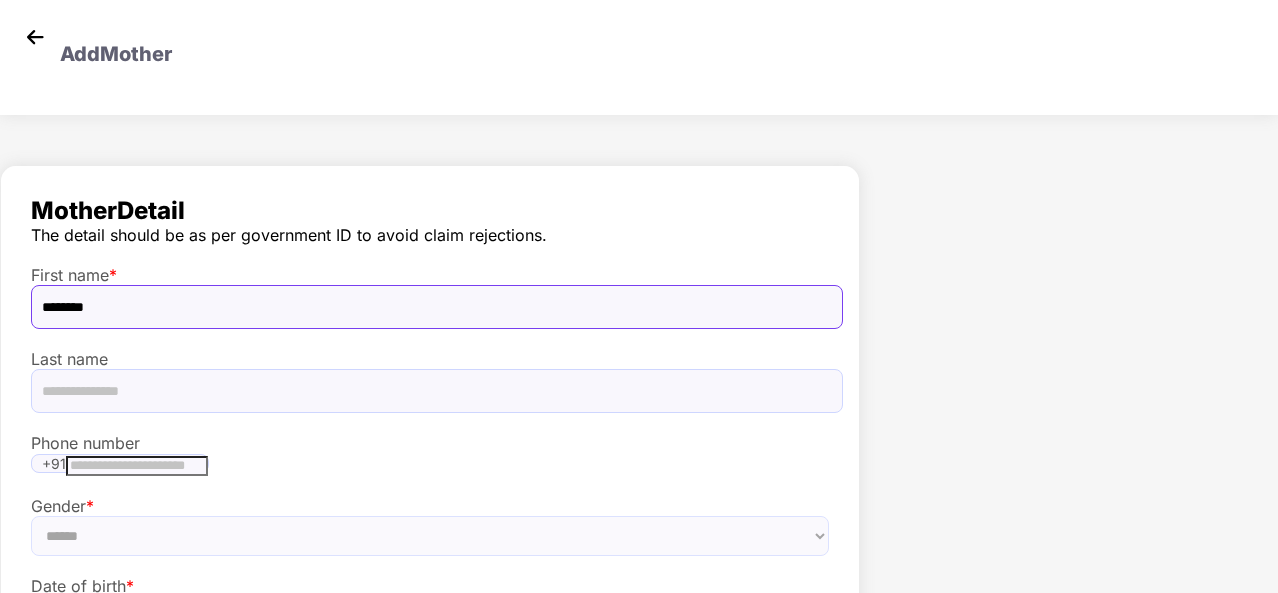 type on "********" 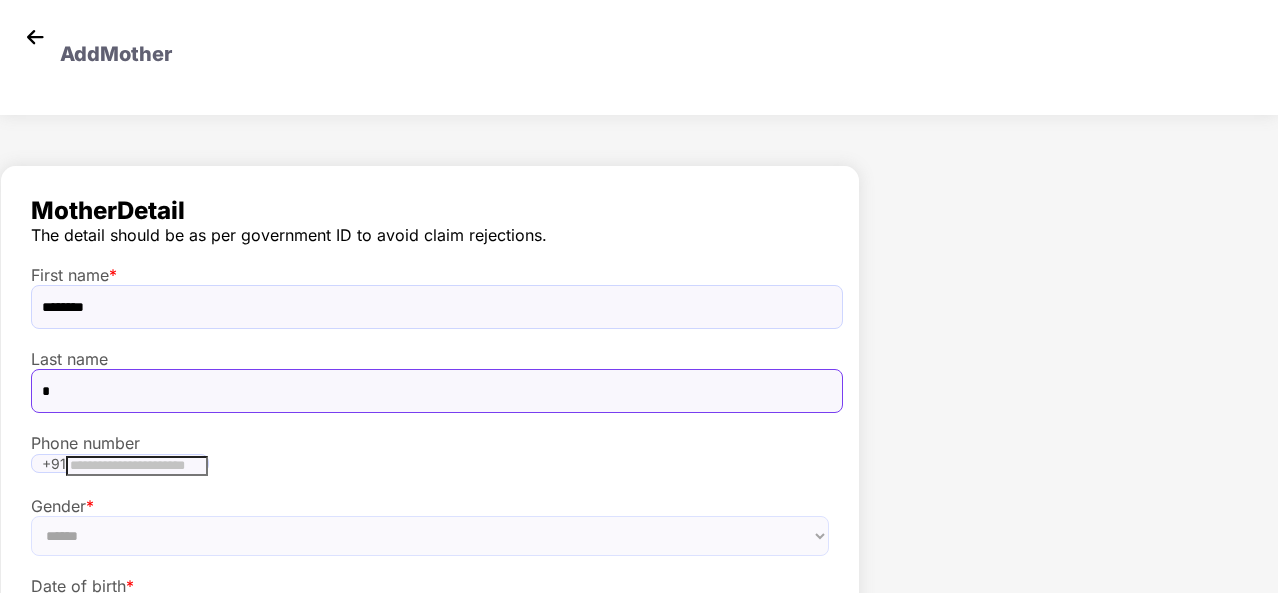 type on "*" 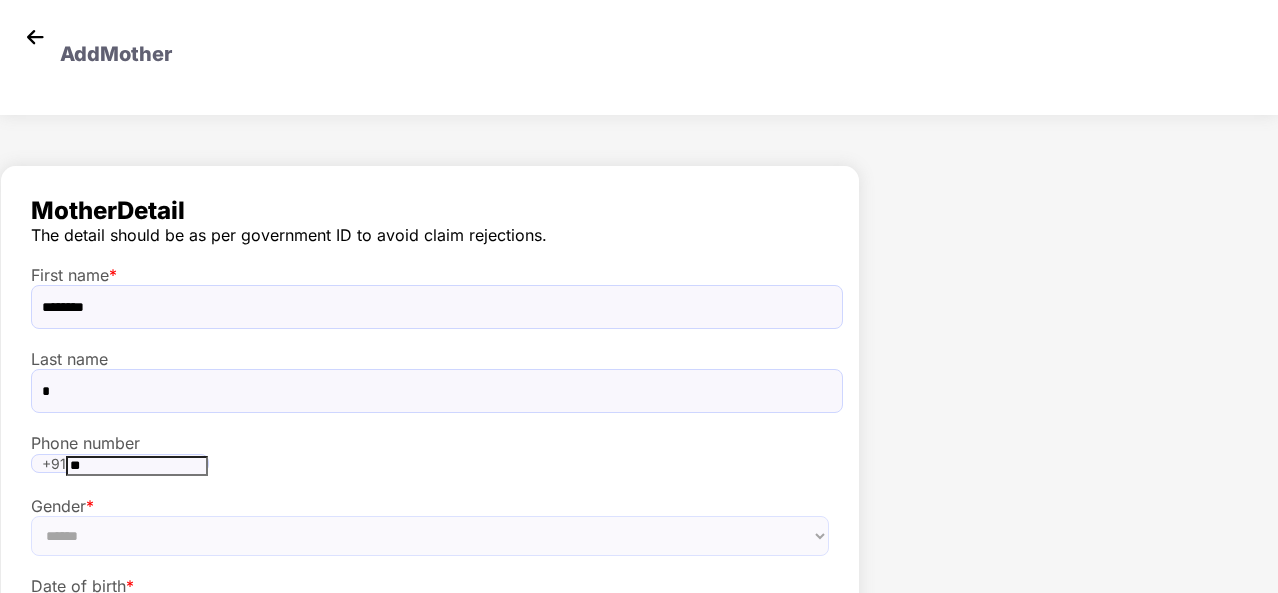 type on "**********" 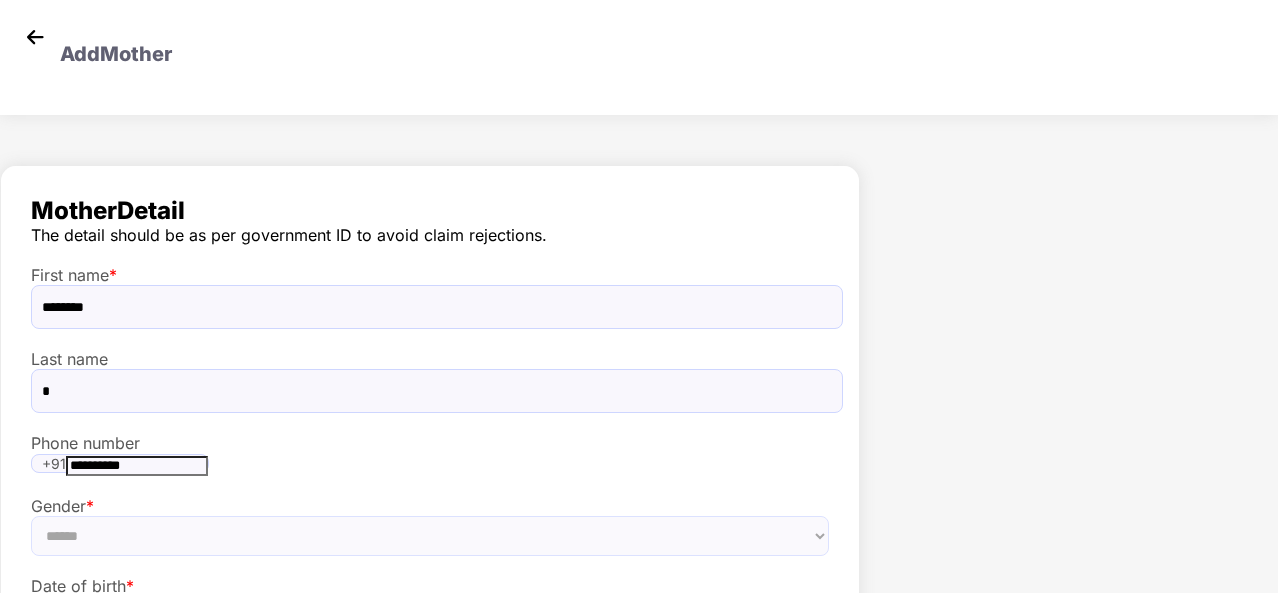 click at bounding box center (440, 622) 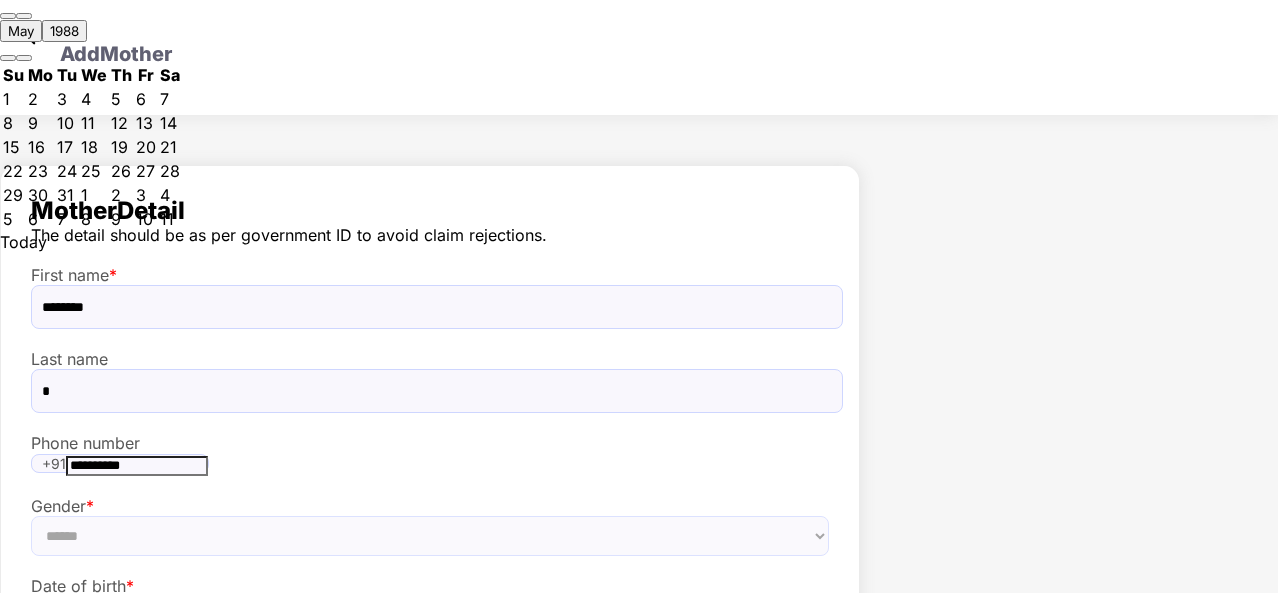 click on "1988" at bounding box center (64, 31) 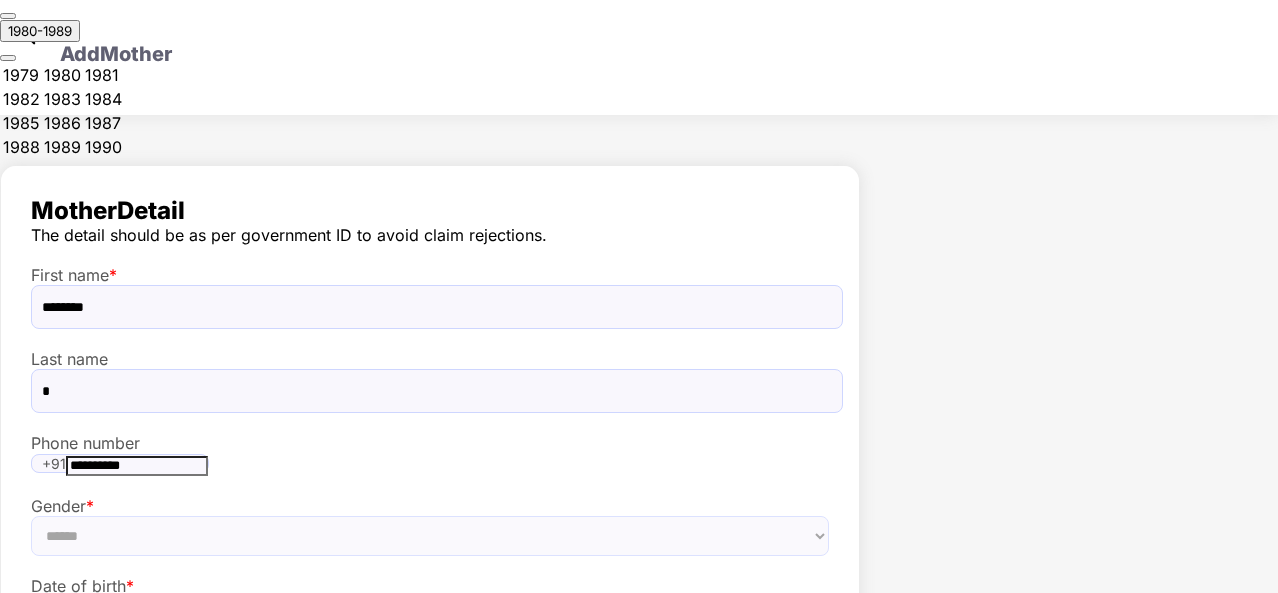click at bounding box center (8, 58) 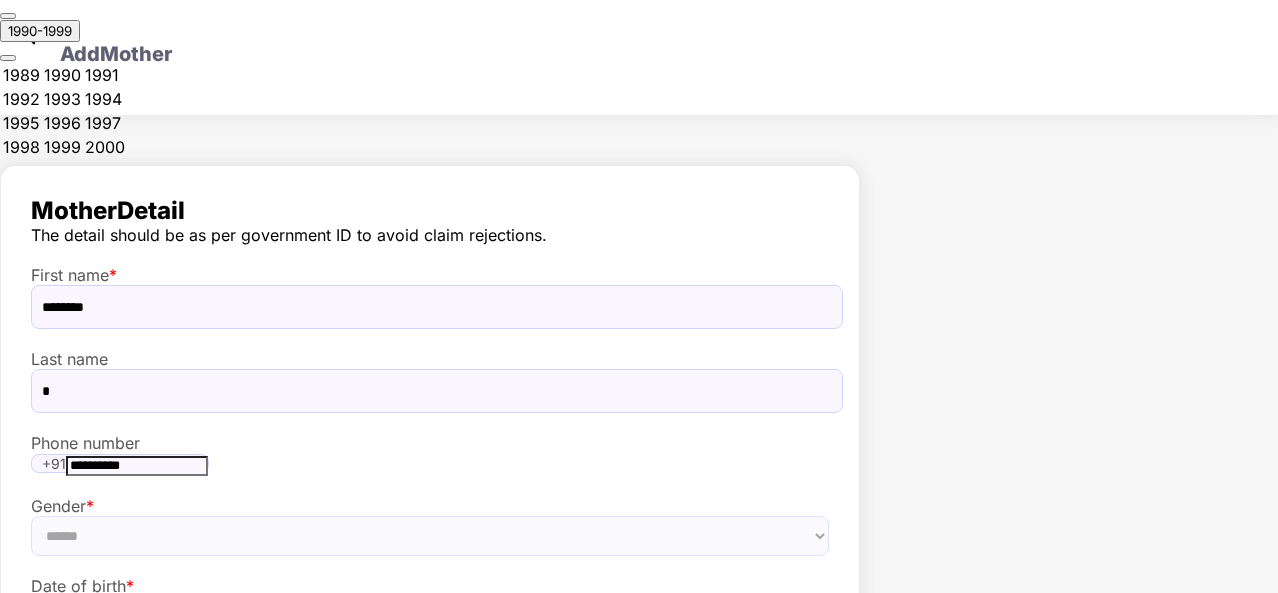 click on "1989 1990 1991 1992 1993 1994 1995 1996 1997 1998 1999 2000" at bounding box center [64, 111] 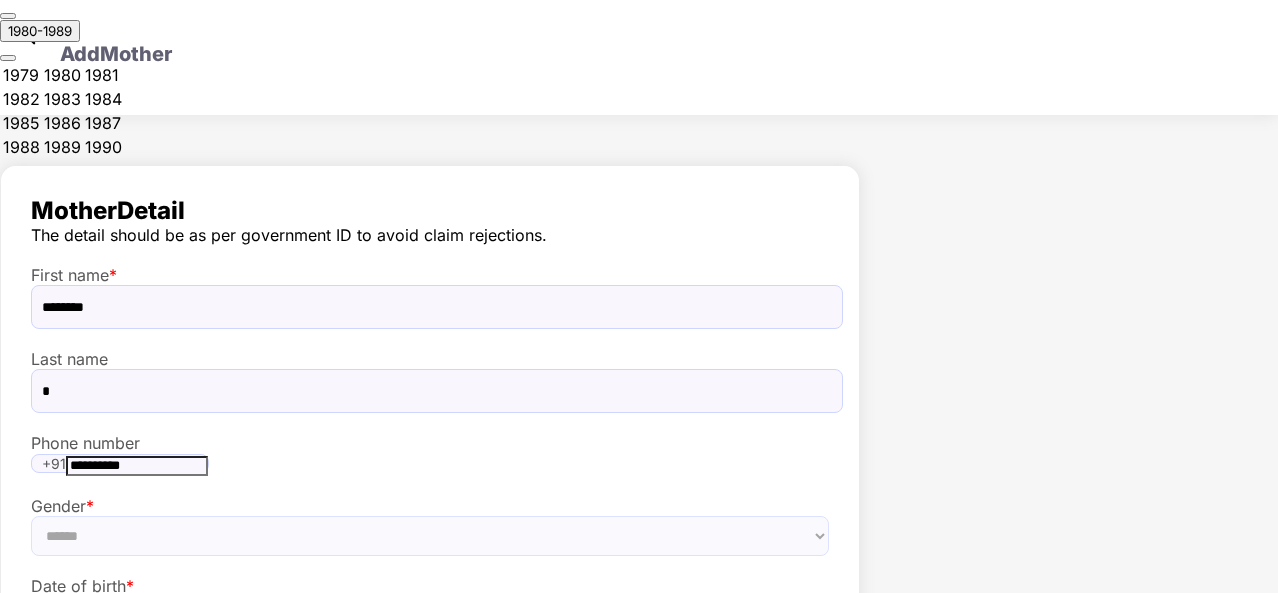 click on "1980" at bounding box center (62, 75) 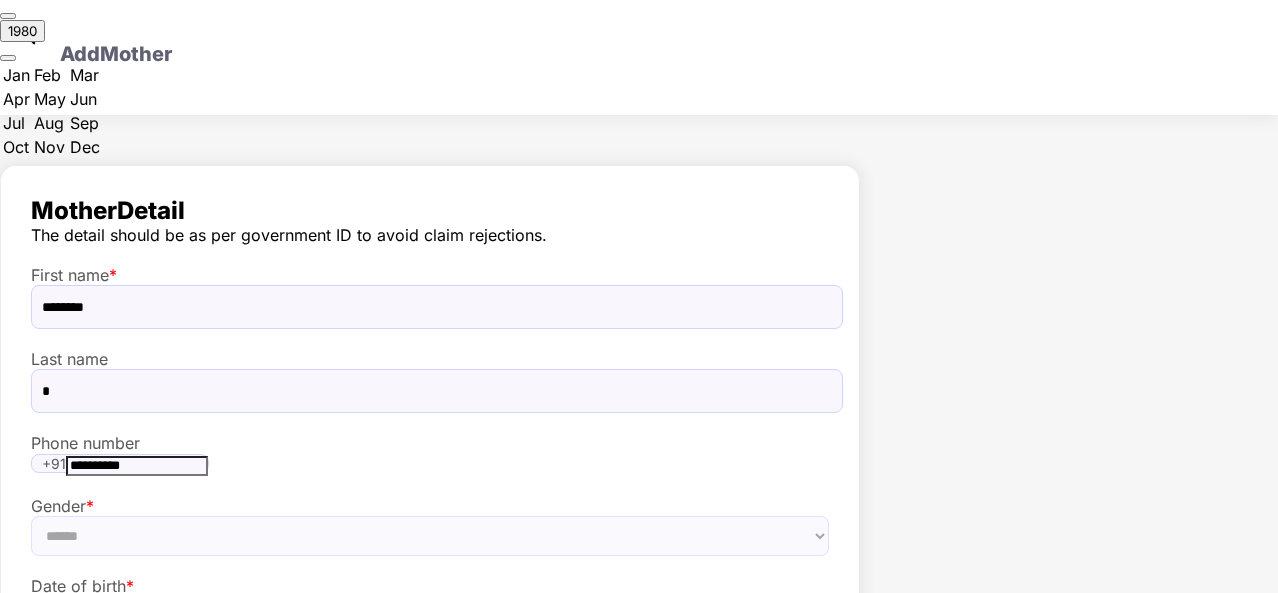 click on "Mar" at bounding box center (16, 75) 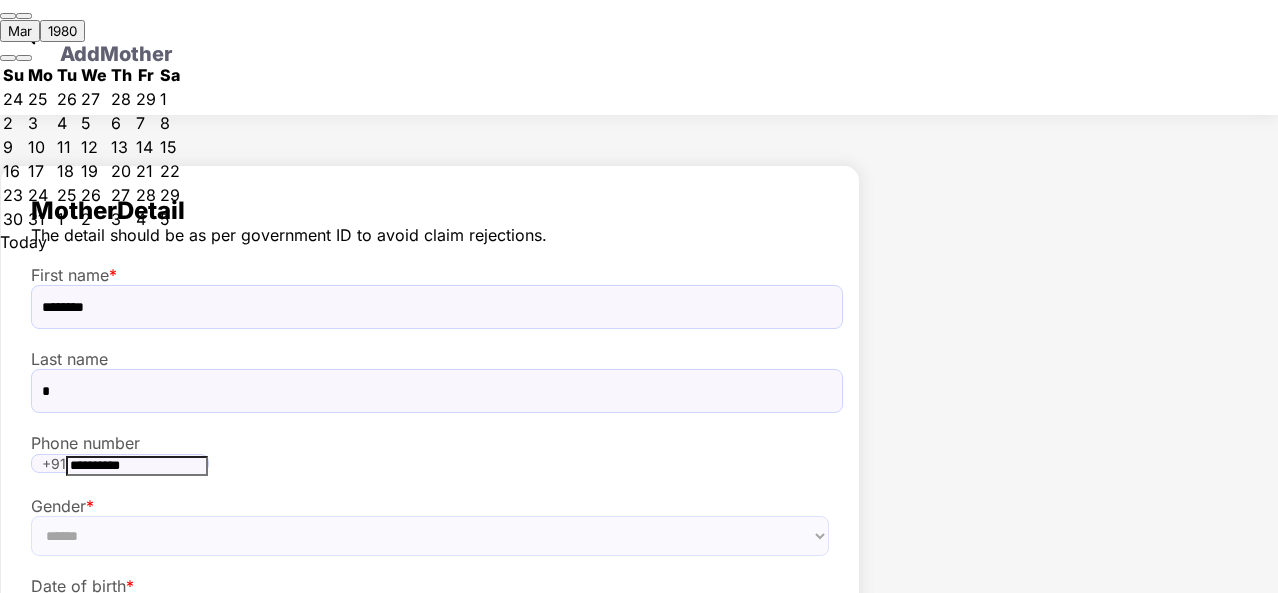 click on "5" at bounding box center [170, 99] 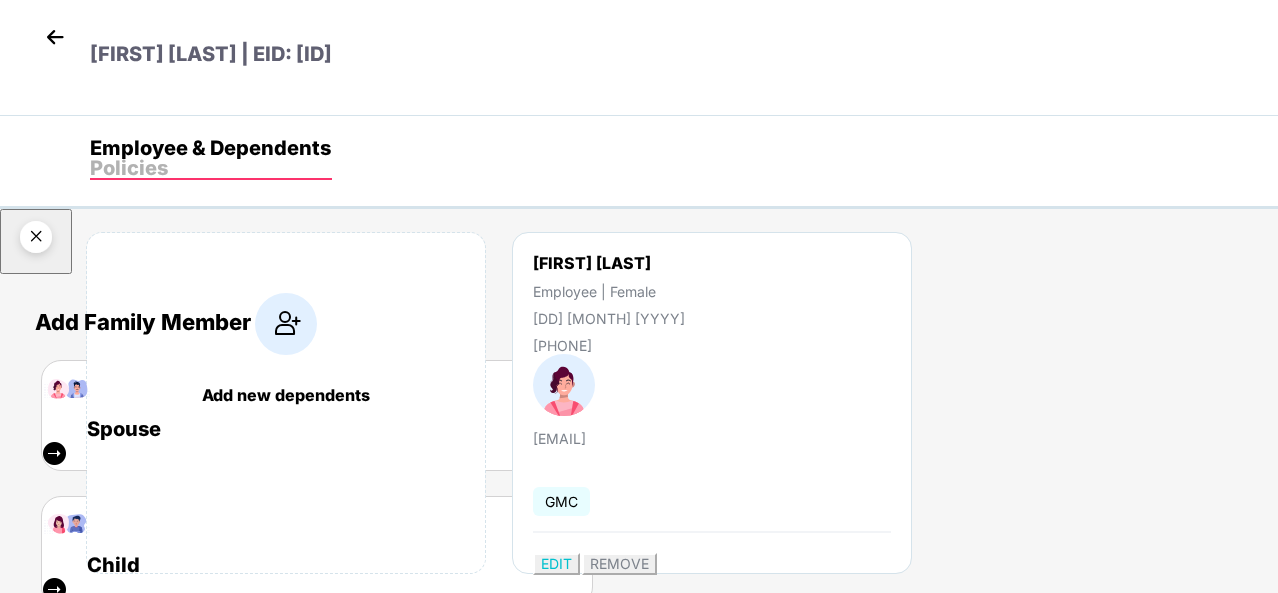click at bounding box center (36, 240) 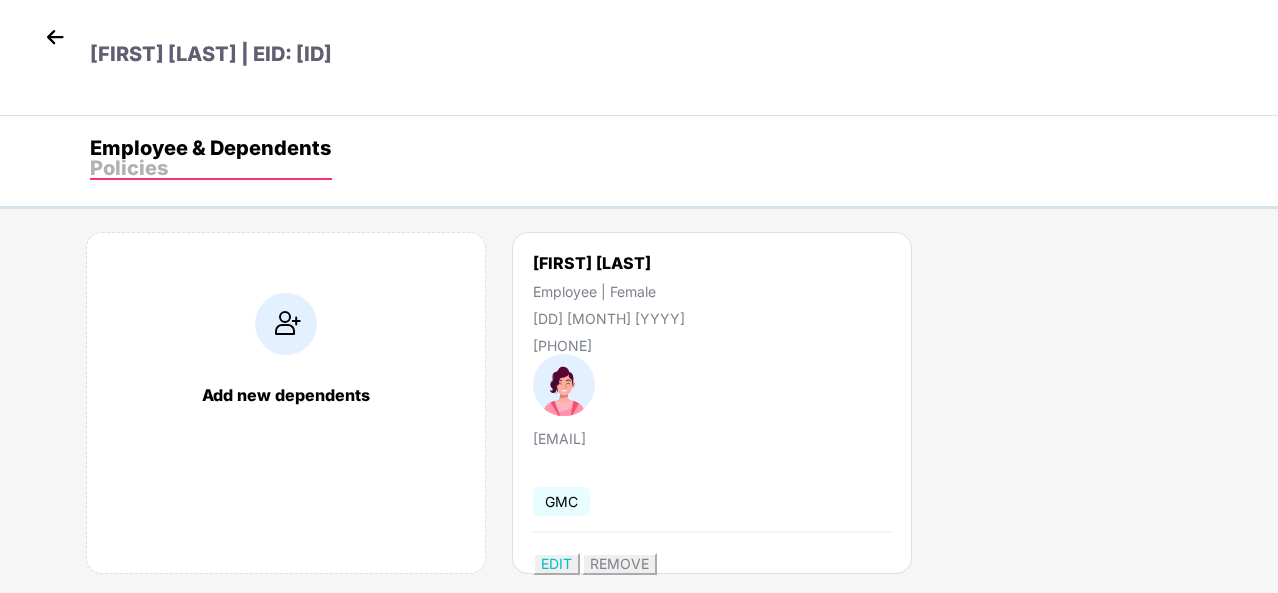 click at bounding box center (55, 37) 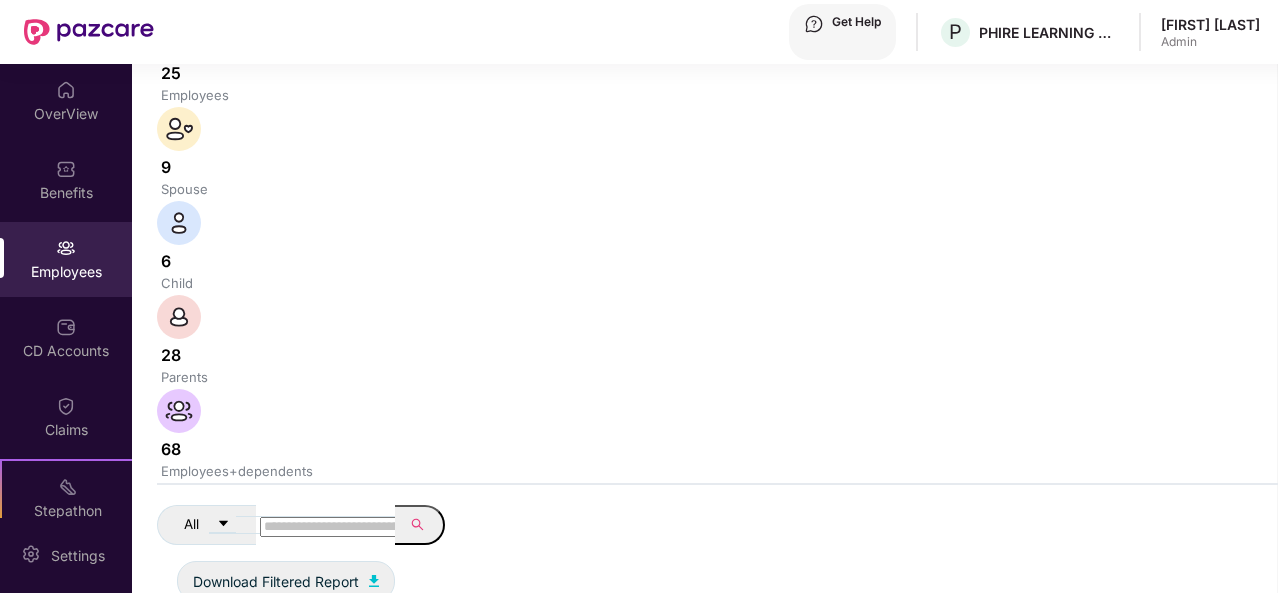 scroll, scrollTop: 255, scrollLeft: 0, axis: vertical 